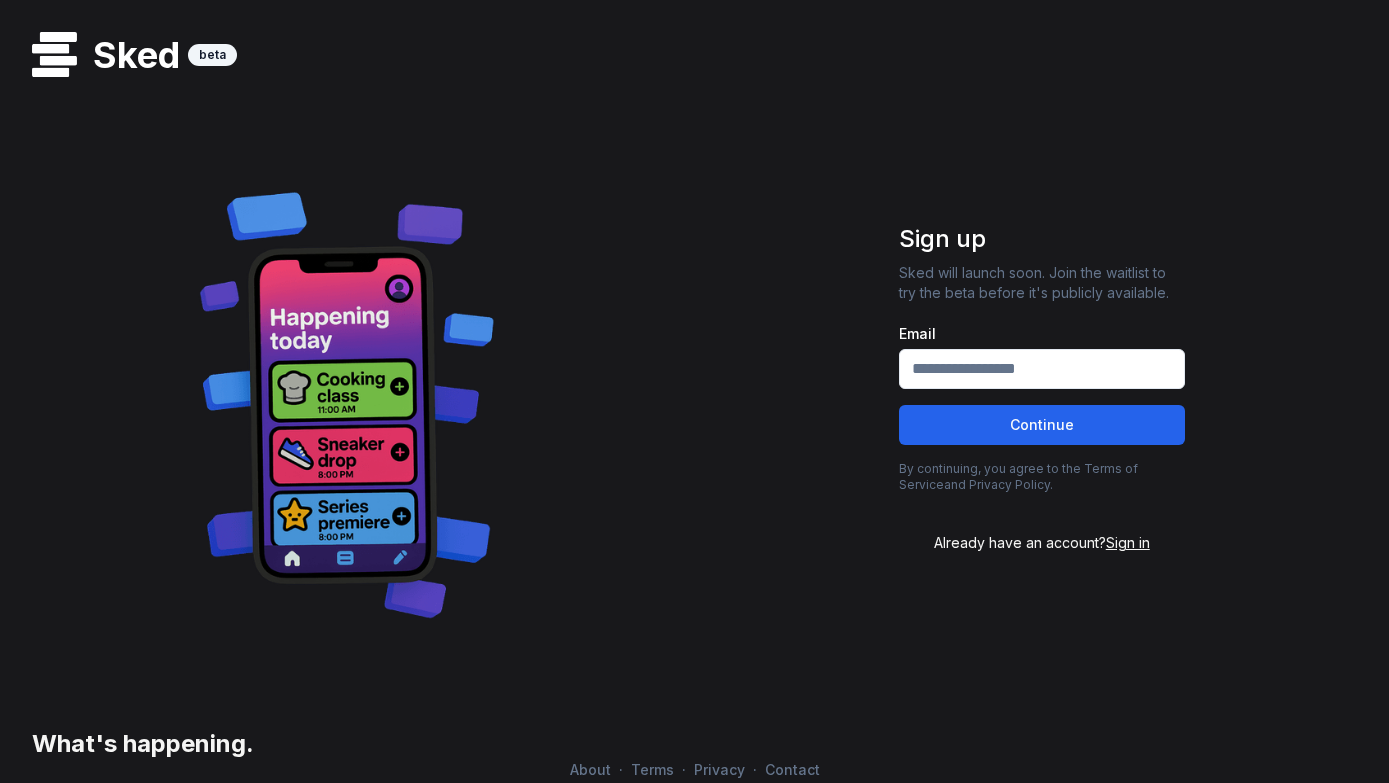 scroll, scrollTop: 0, scrollLeft: 0, axis: both 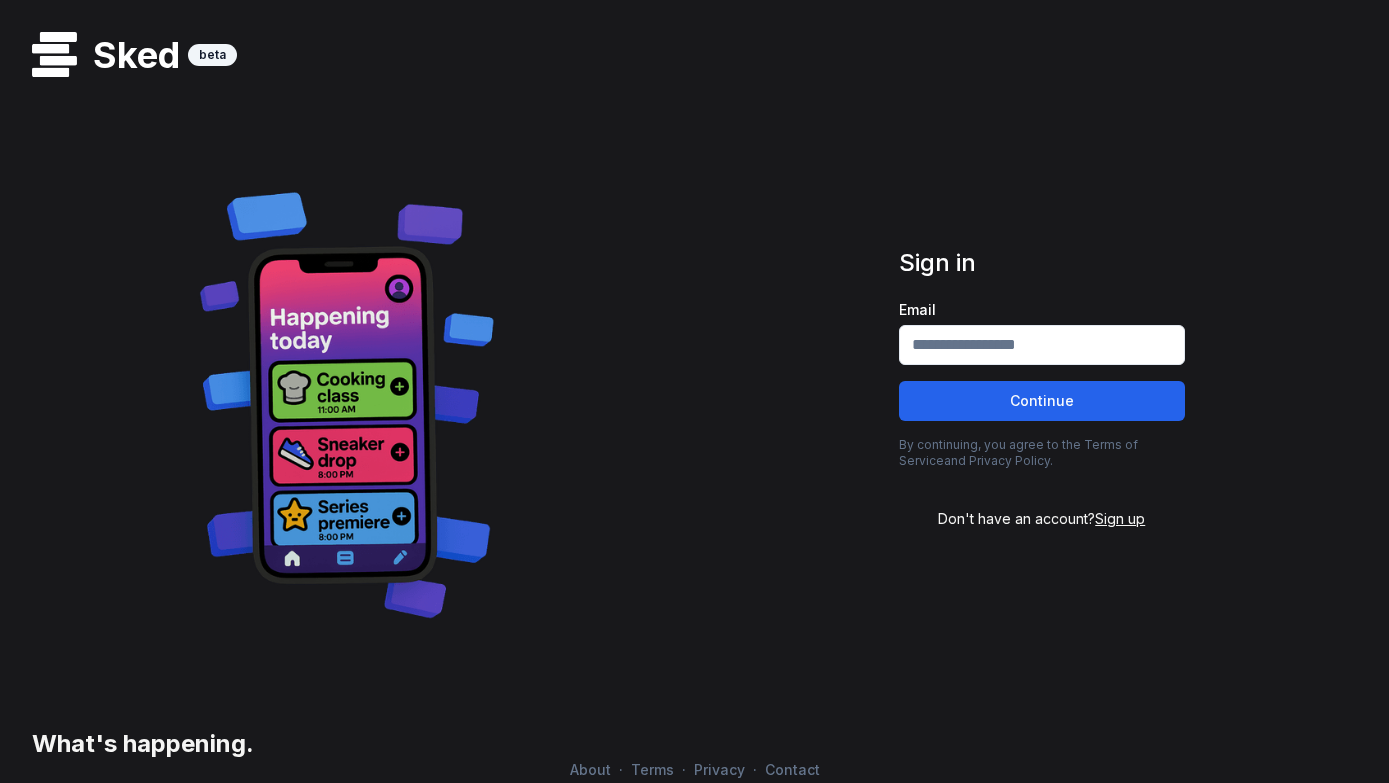 click on "Email" at bounding box center [1042, 345] 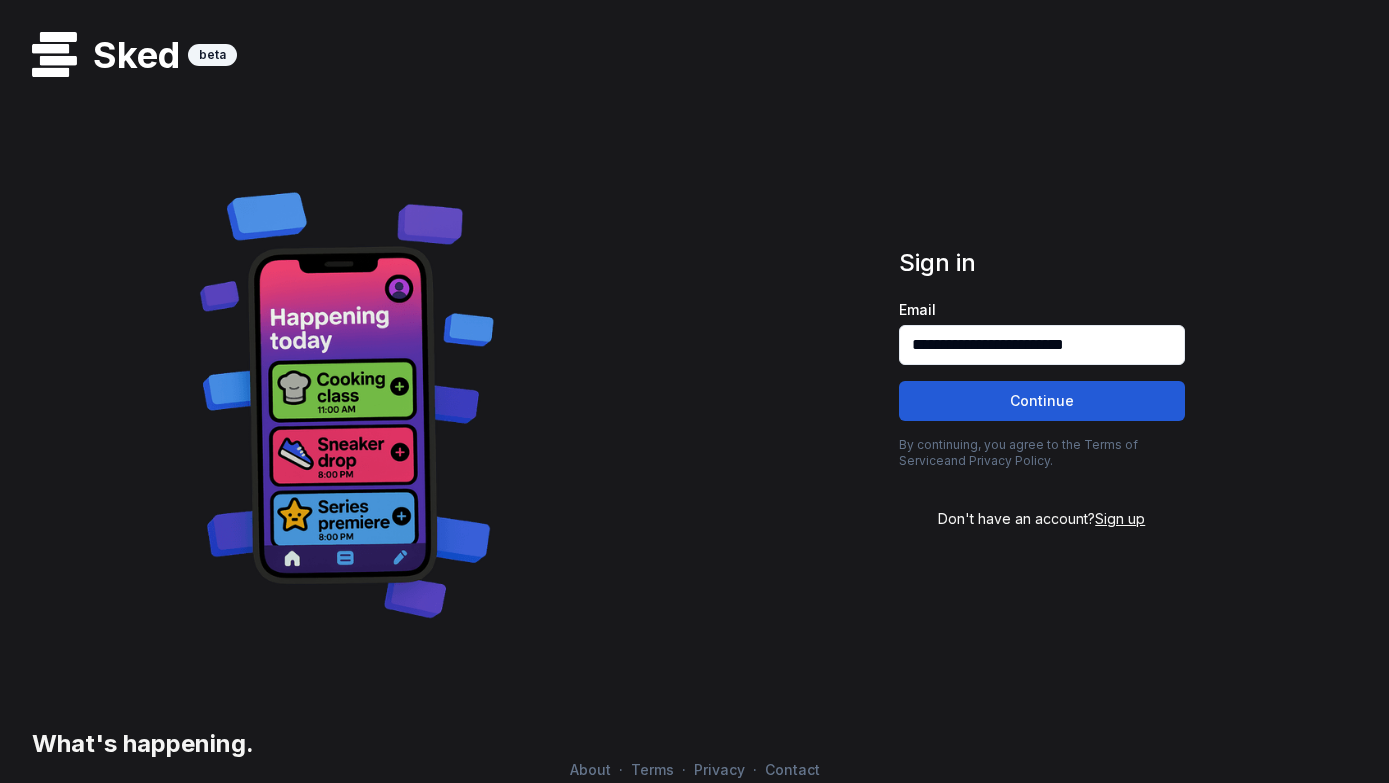 click on "Continue" at bounding box center [1042, 401] 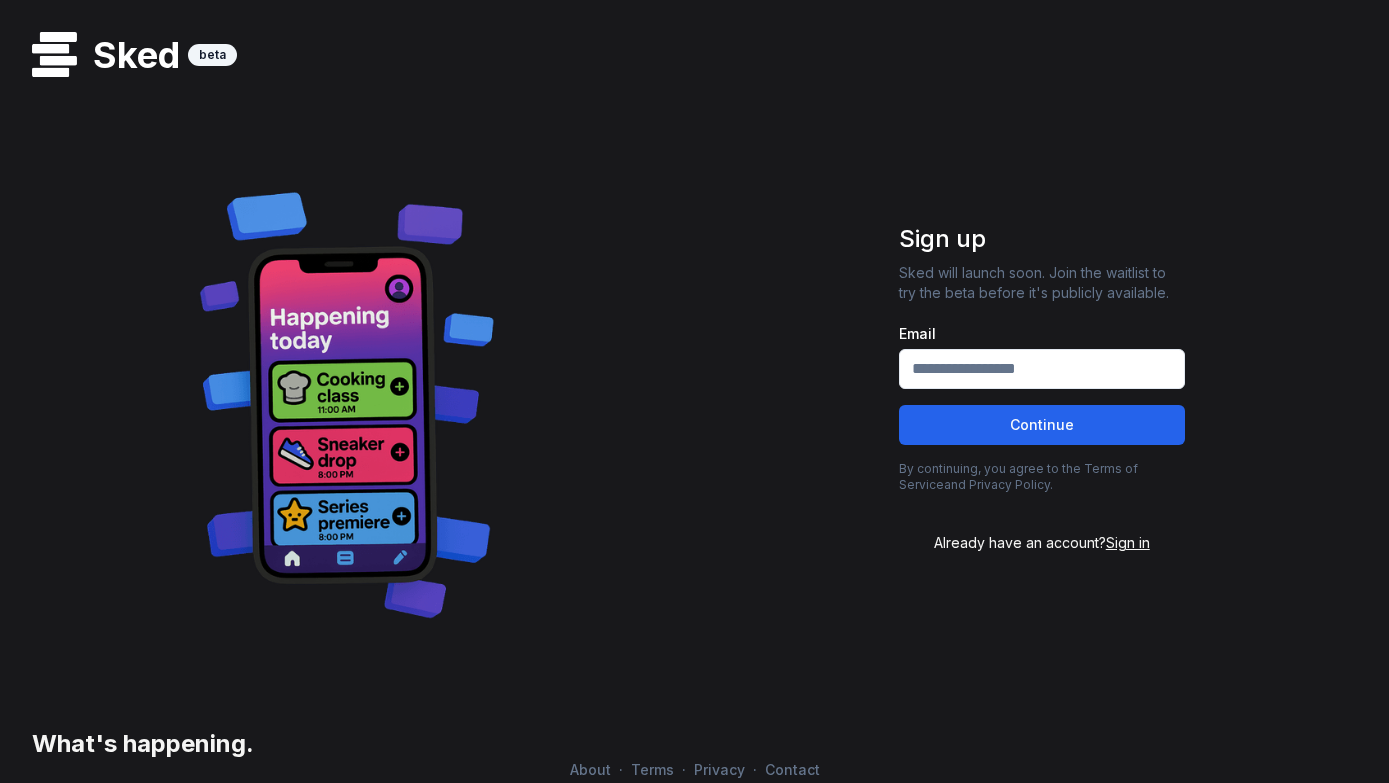 click on "Sign in" at bounding box center [1128, 542] 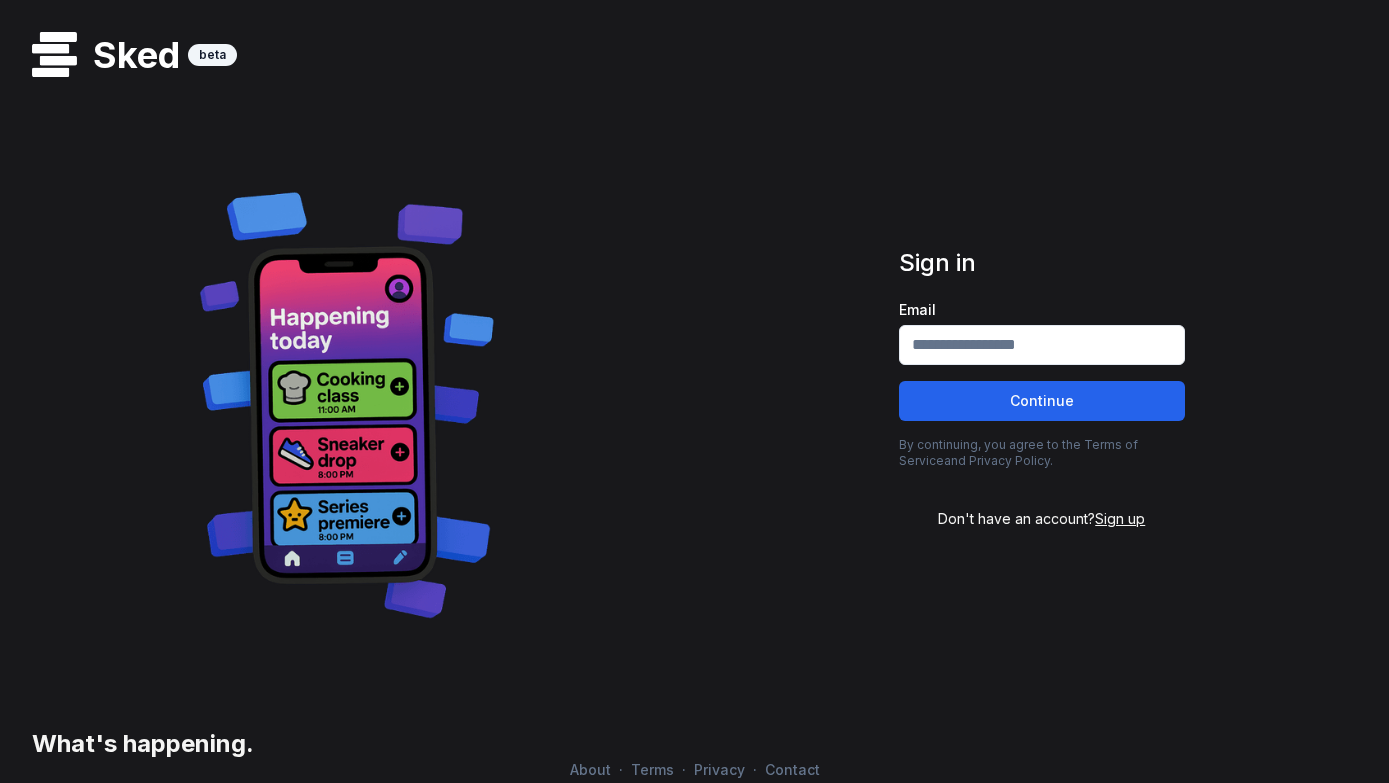 click on "Email" at bounding box center (1042, 345) 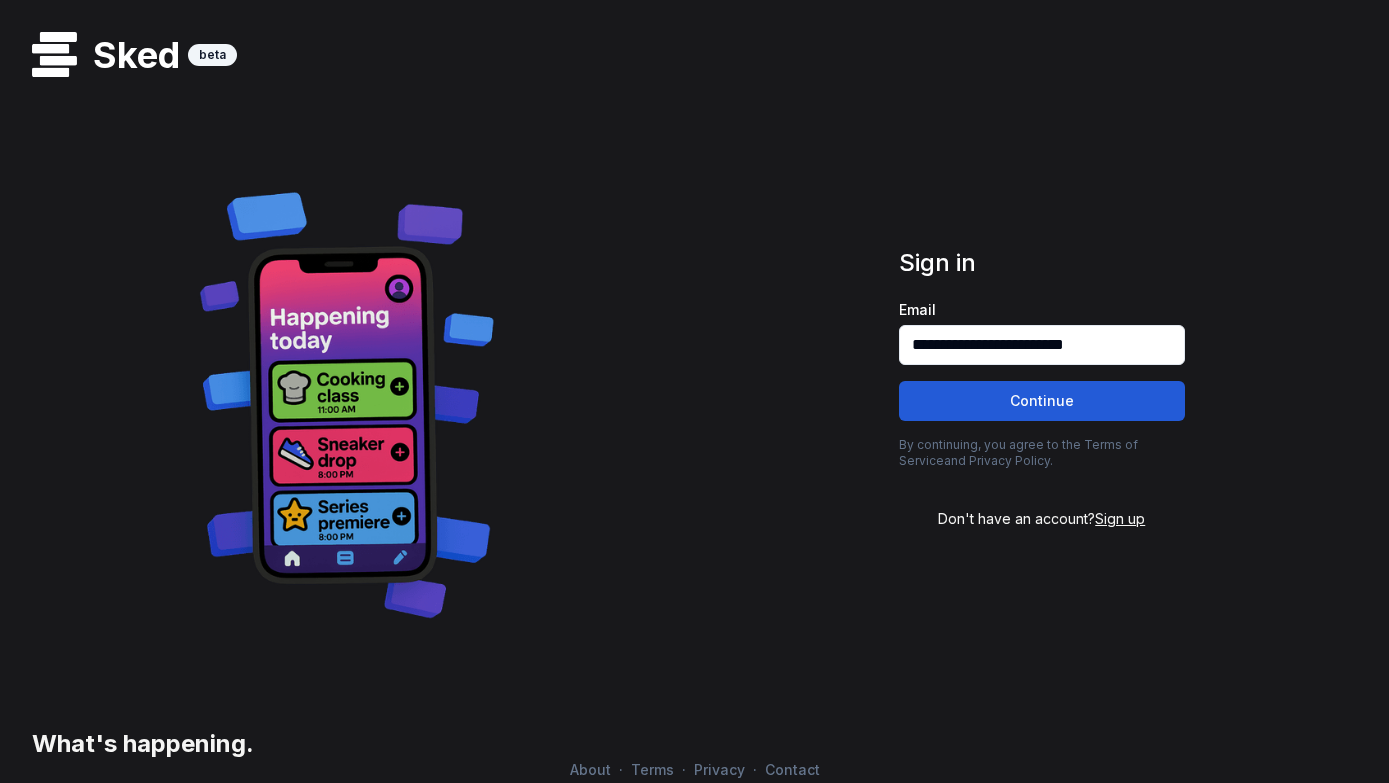 click on "Continue" at bounding box center (1042, 401) 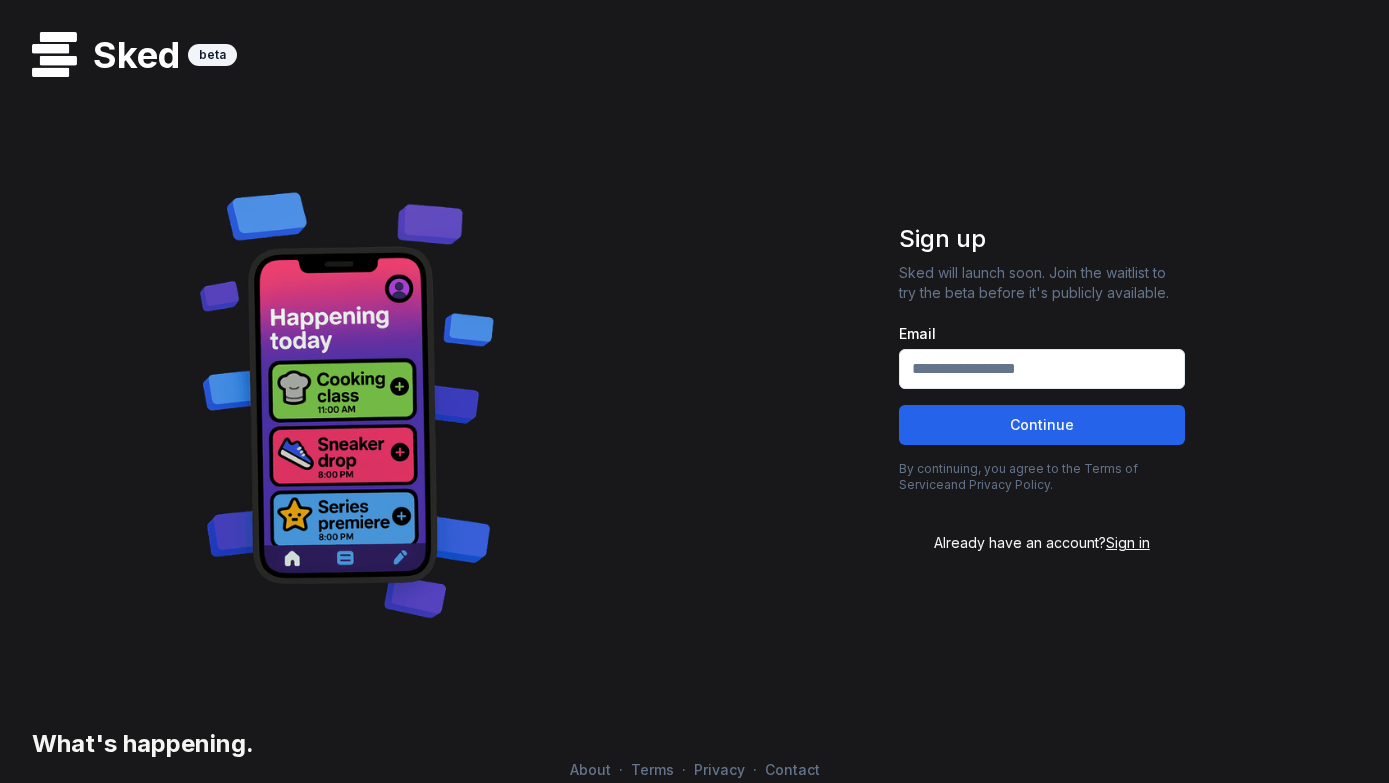 scroll, scrollTop: 0, scrollLeft: 0, axis: both 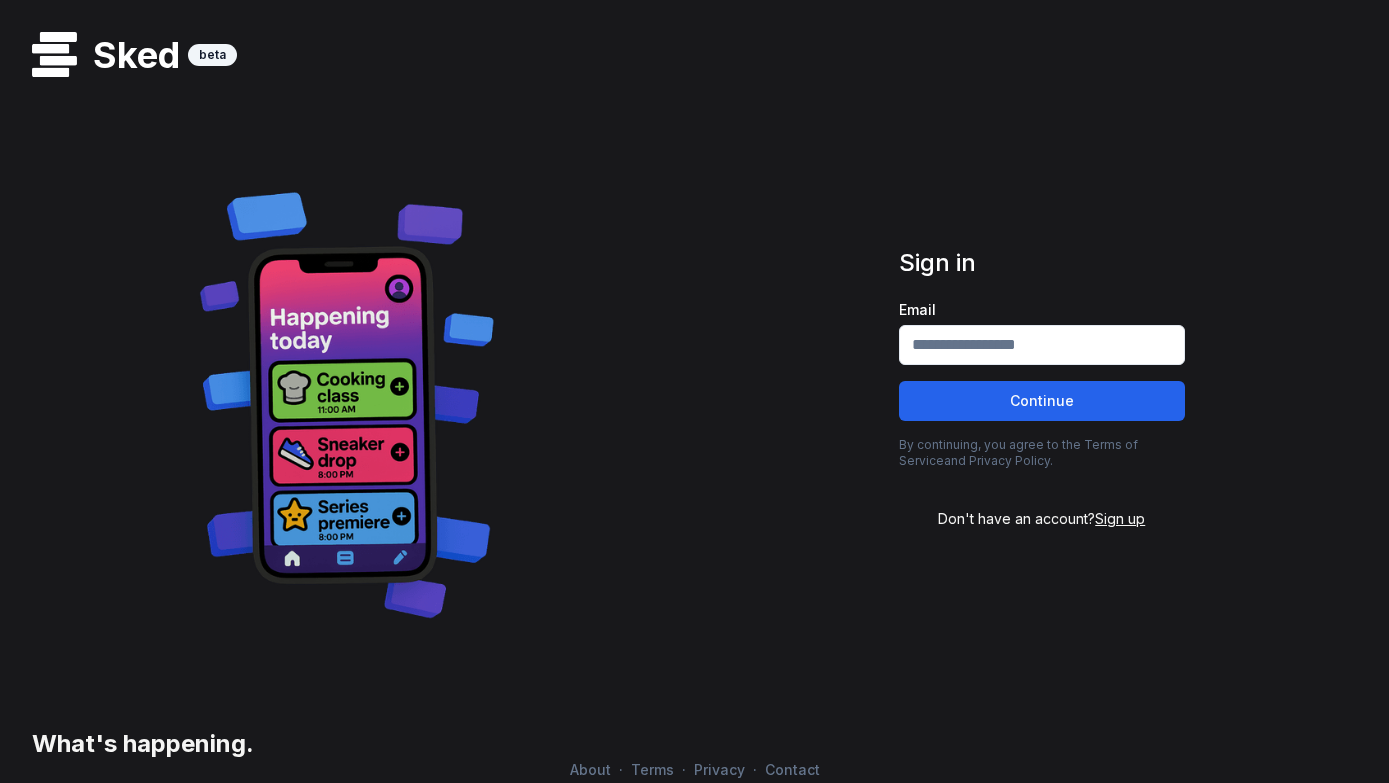 click on "Sign up" at bounding box center (1120, 518) 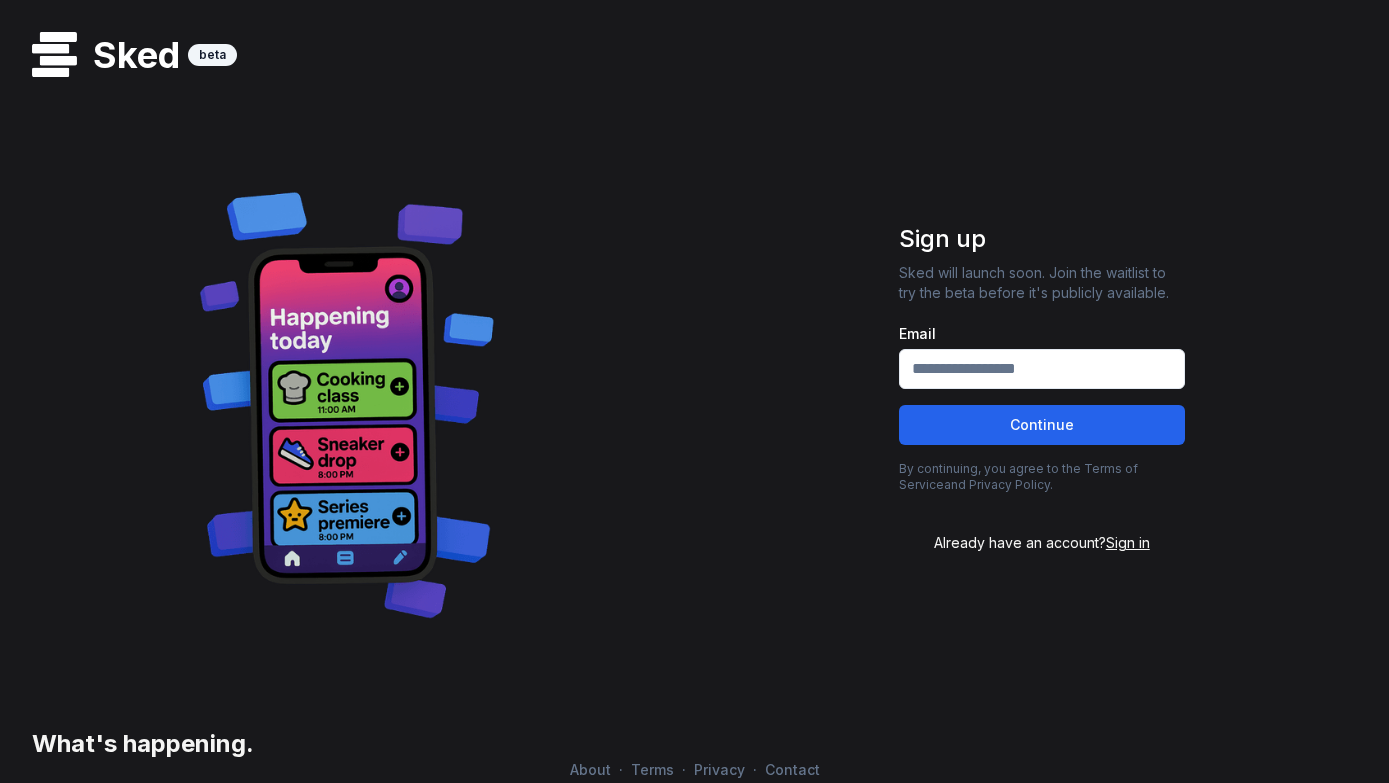 click on "Email" at bounding box center [1042, 369] 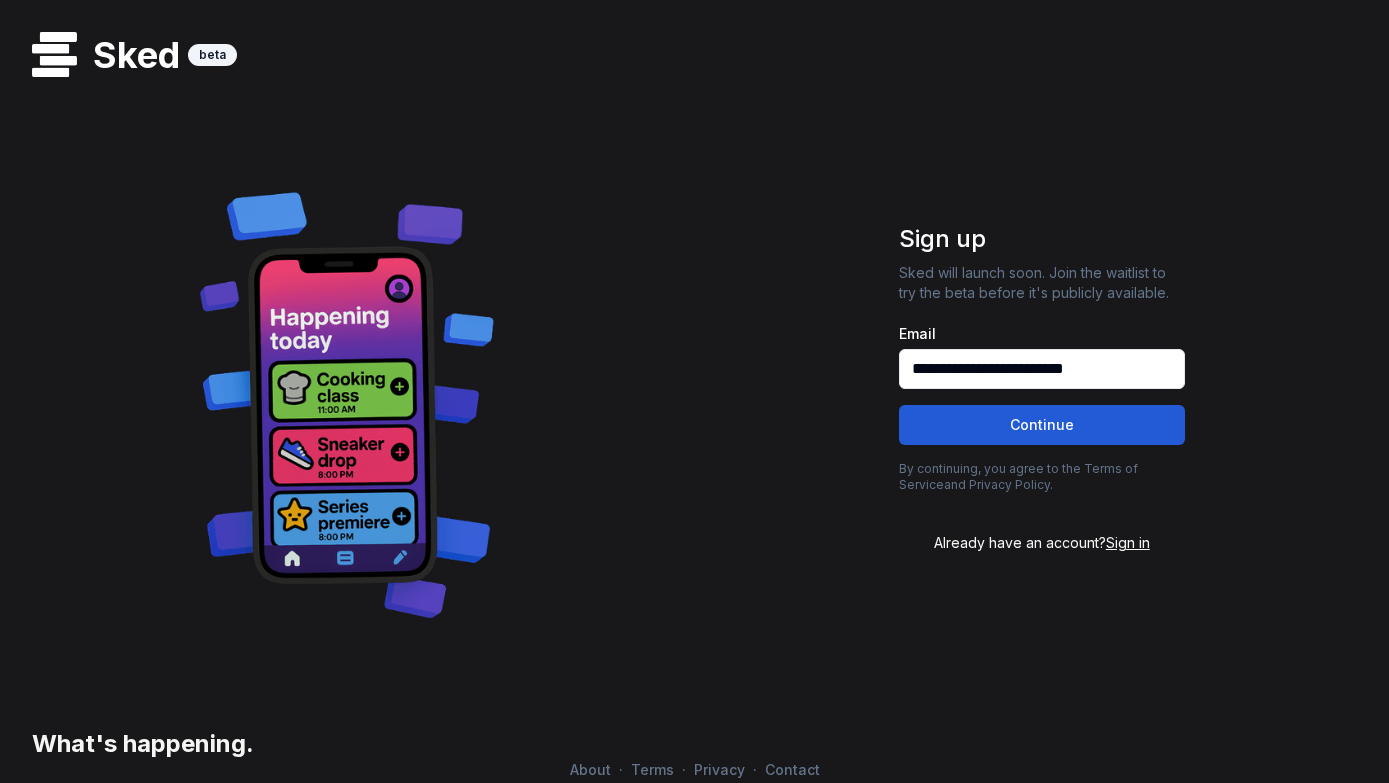 click on "Continue" at bounding box center (1042, 425) 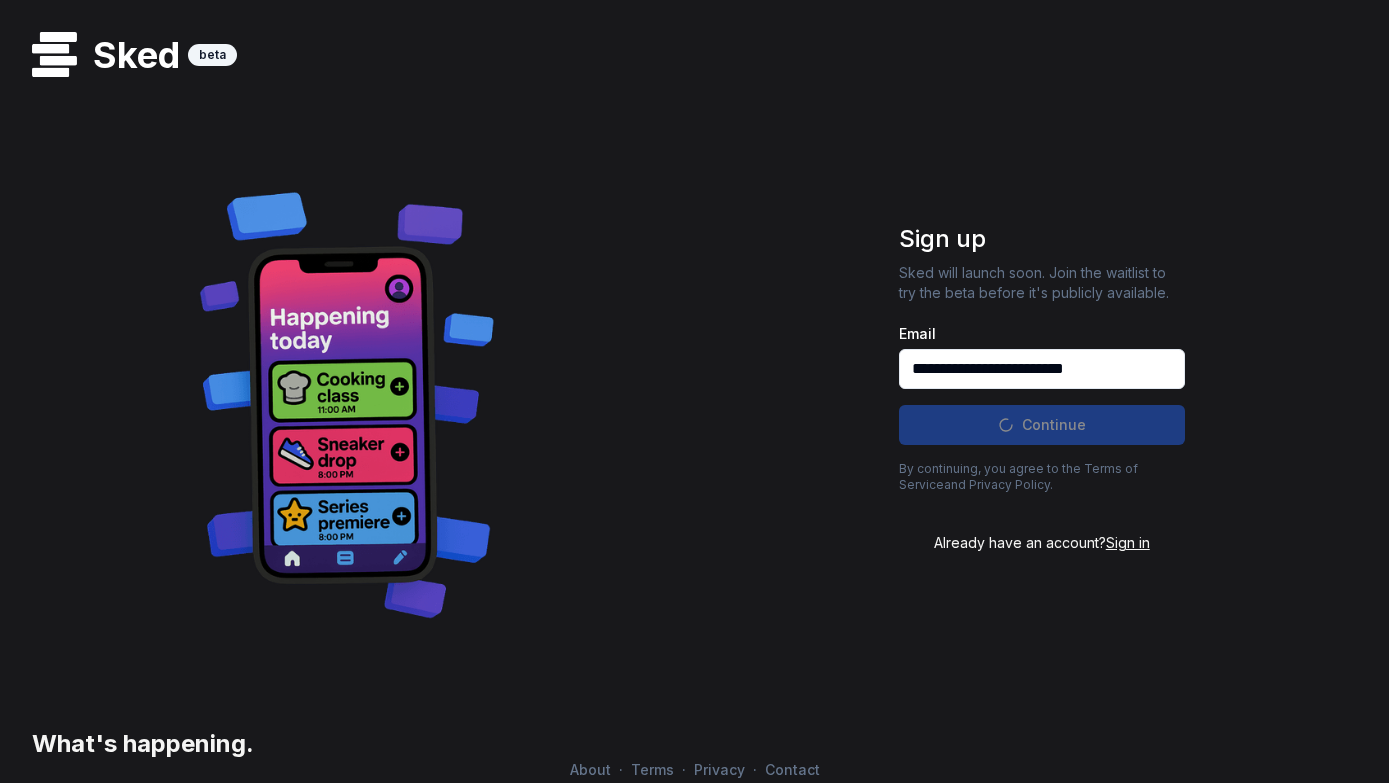 click on "Sked beta What's happening. Sign up Sked will launch soon. Join the waitlist to try the beta before it's publicly available. Email [EMAIL] Continue By continuing, you agree to the   Terms of Service  and   Privacy Policy . Already have an account?  Sign in" at bounding box center (694, 388) 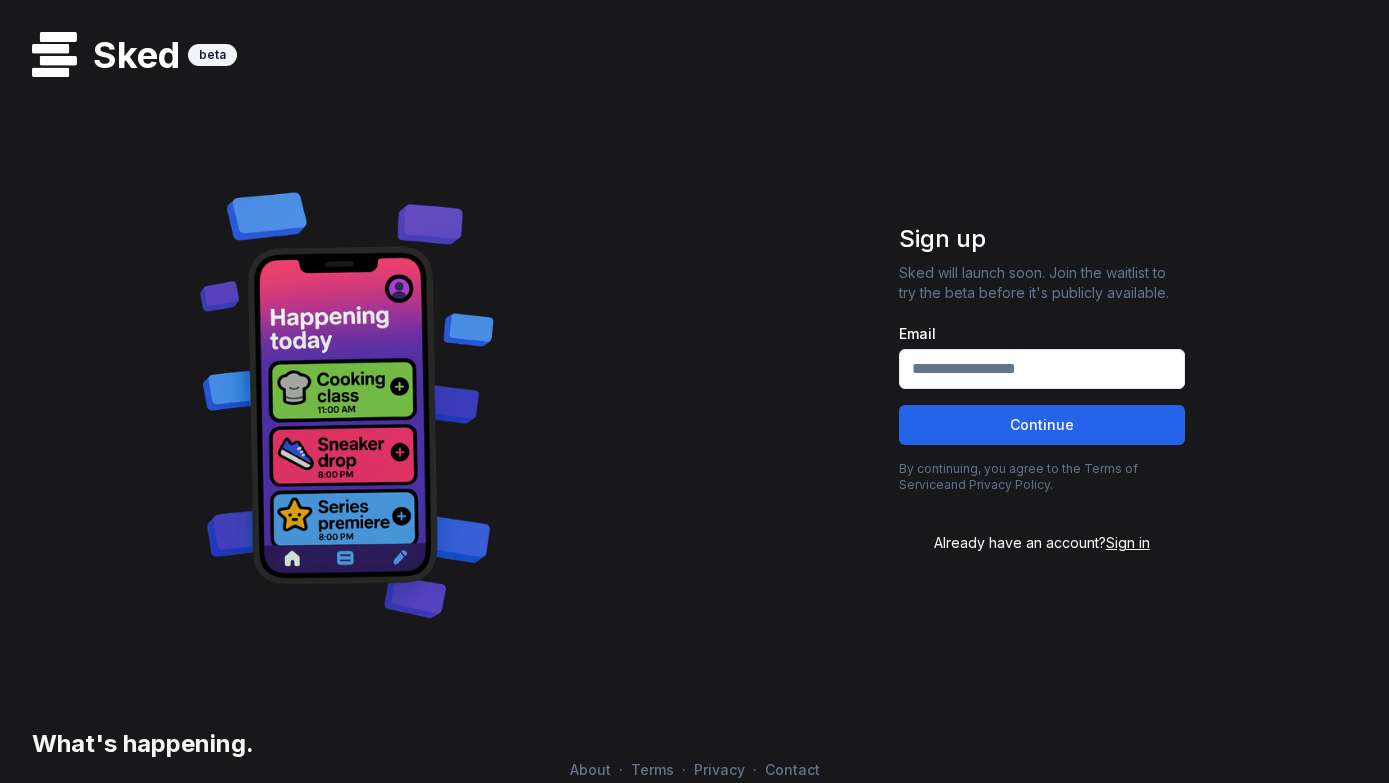 click on "Sign in" at bounding box center (1128, 542) 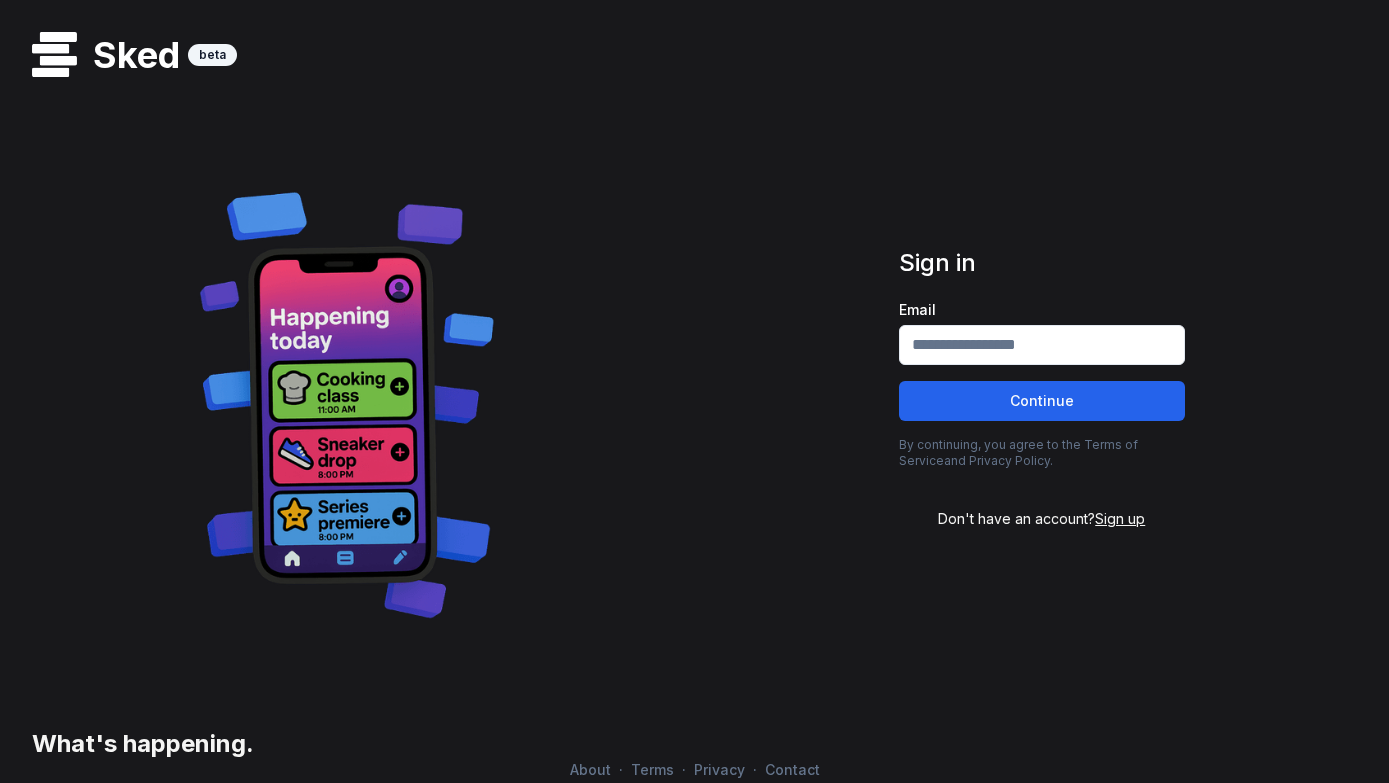 click on "Sign up" at bounding box center [1120, 518] 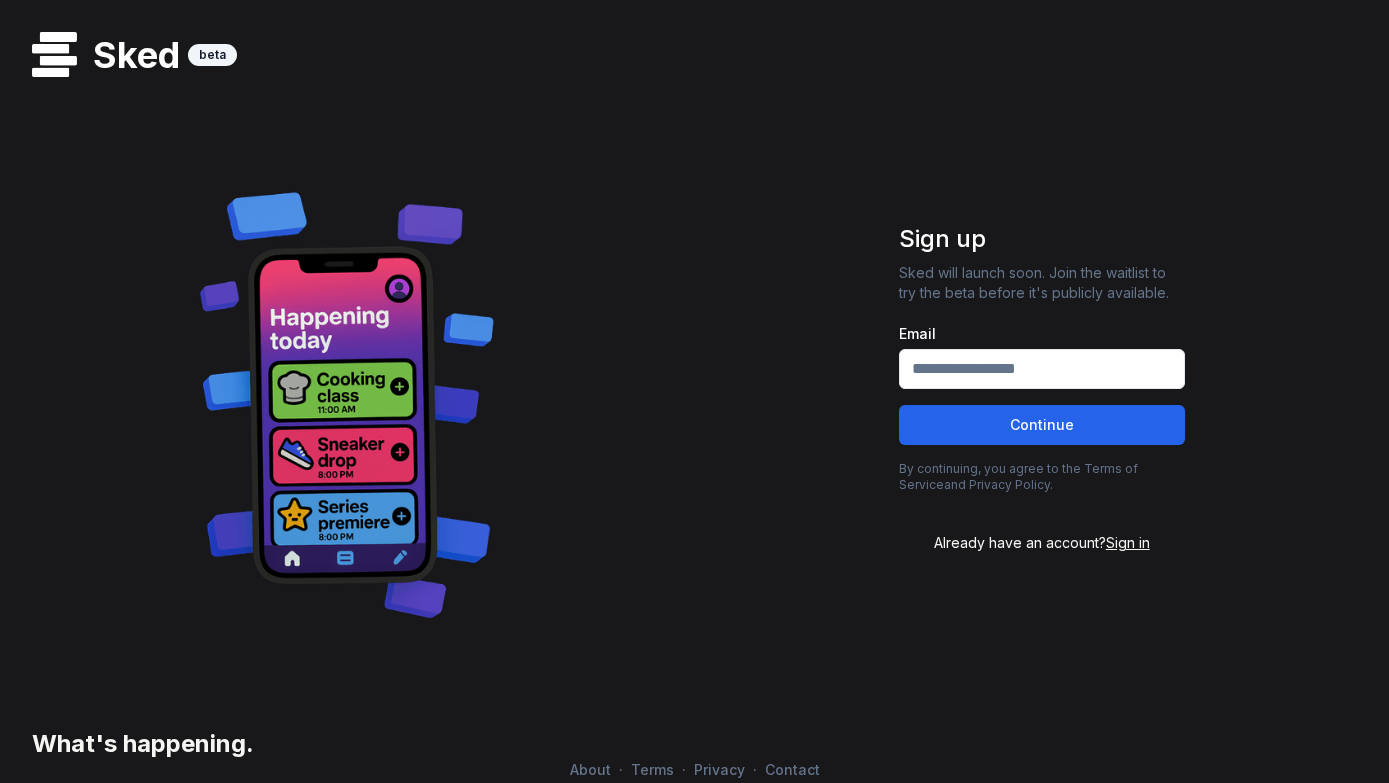 click on "Sign in" at bounding box center (1128, 542) 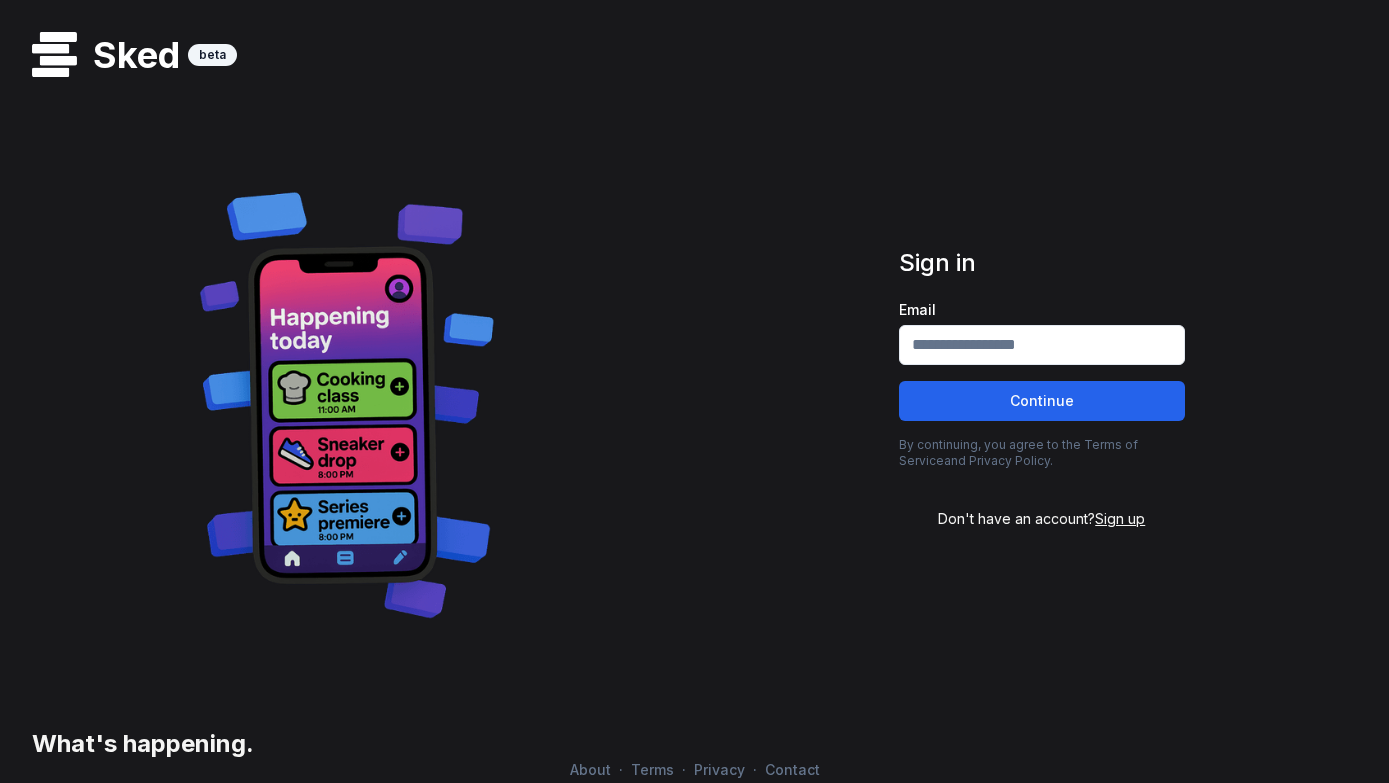 click on "Email" at bounding box center (1042, 345) 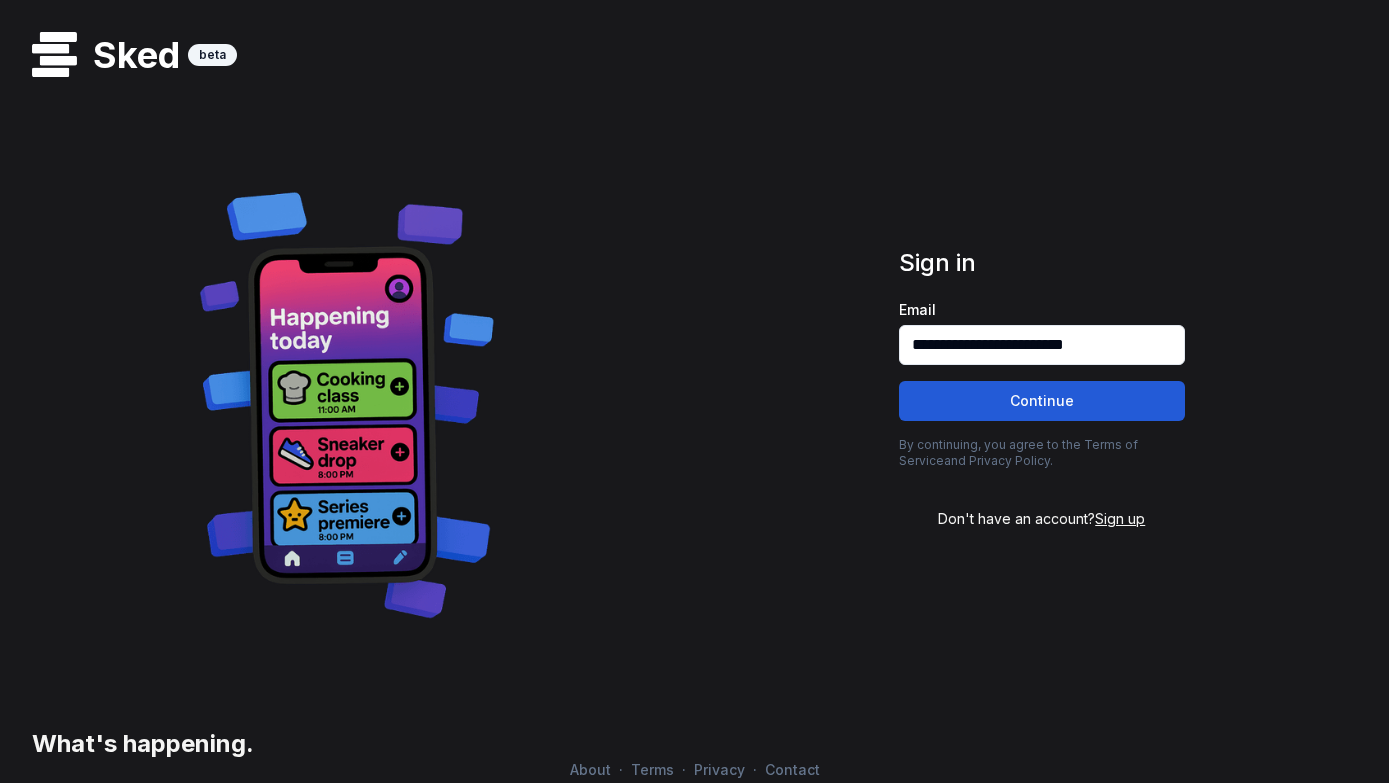 click on "Continue" at bounding box center (1042, 401) 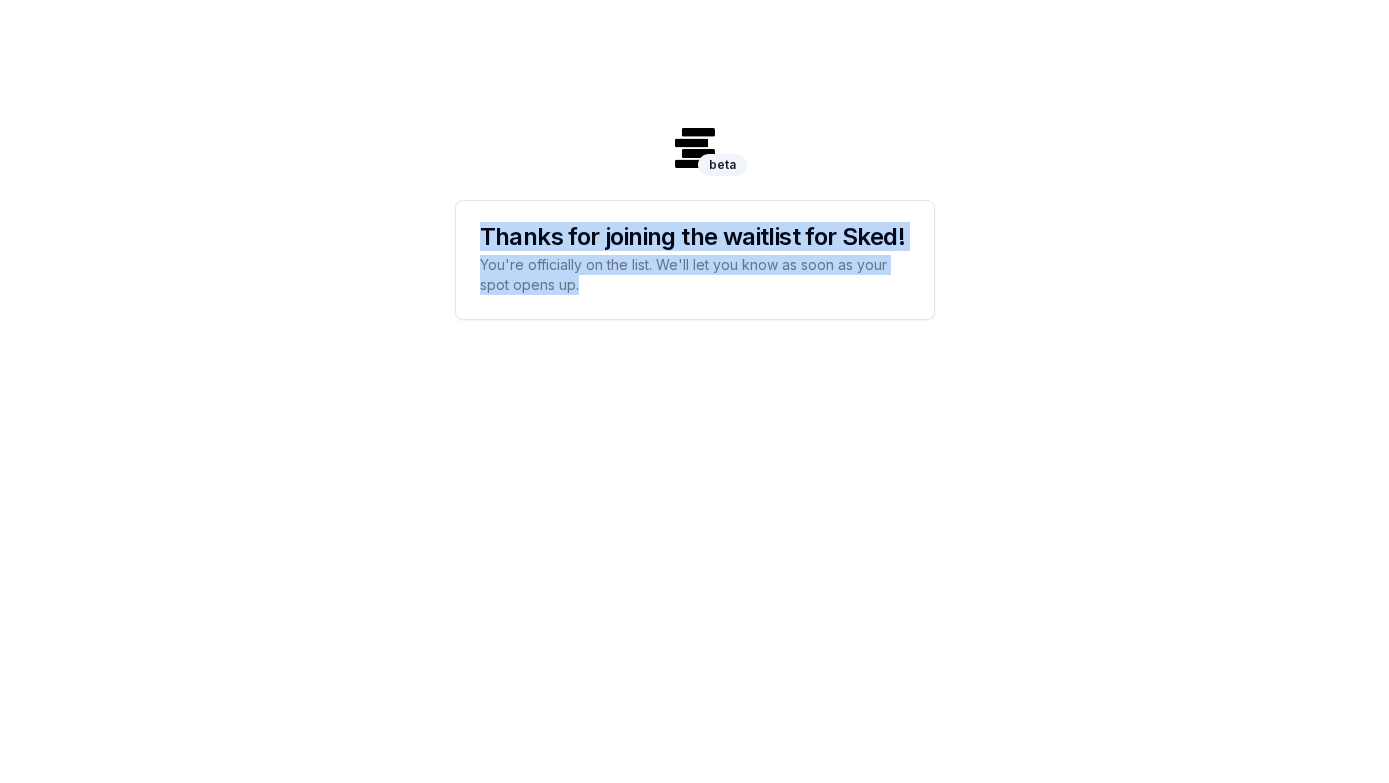 drag, startPoint x: 660, startPoint y: 299, endPoint x: 445, endPoint y: 225, distance: 227.37854 